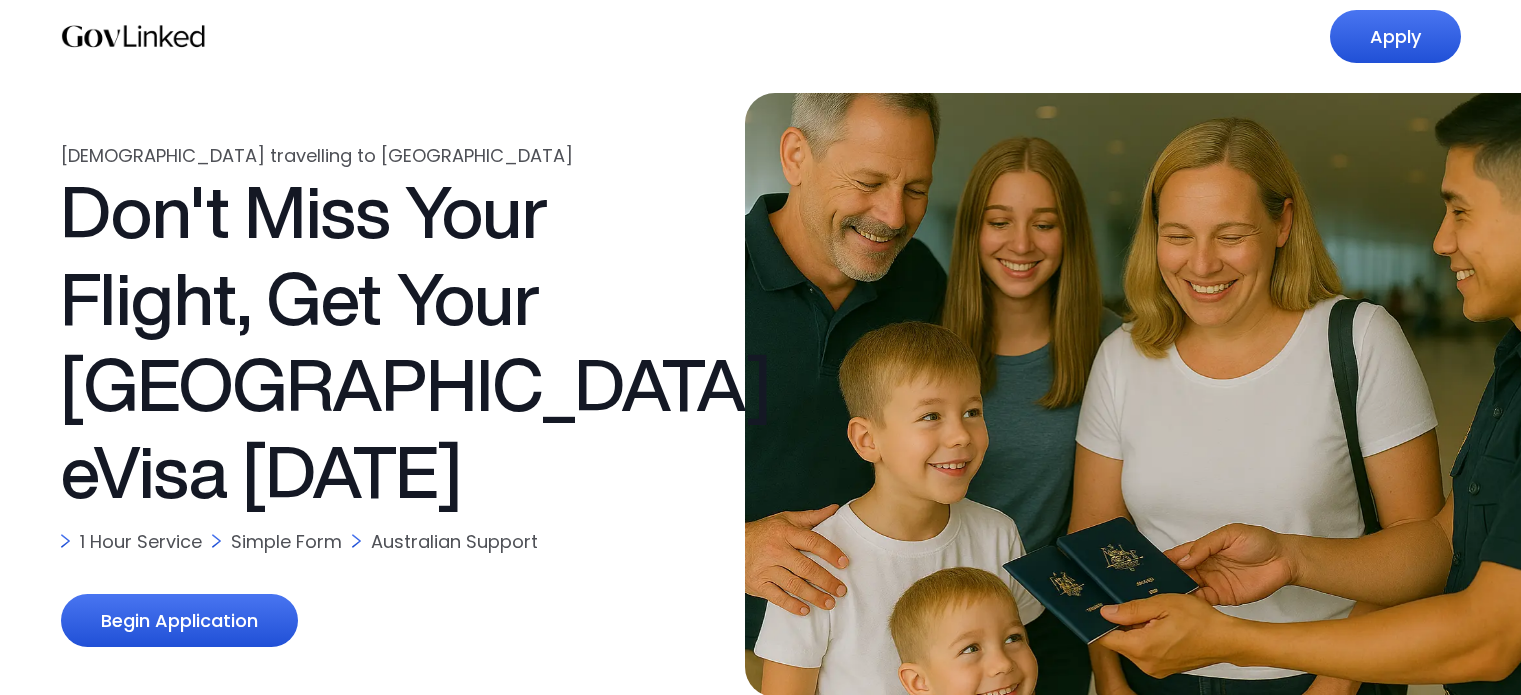 scroll, scrollTop: 0, scrollLeft: 0, axis: both 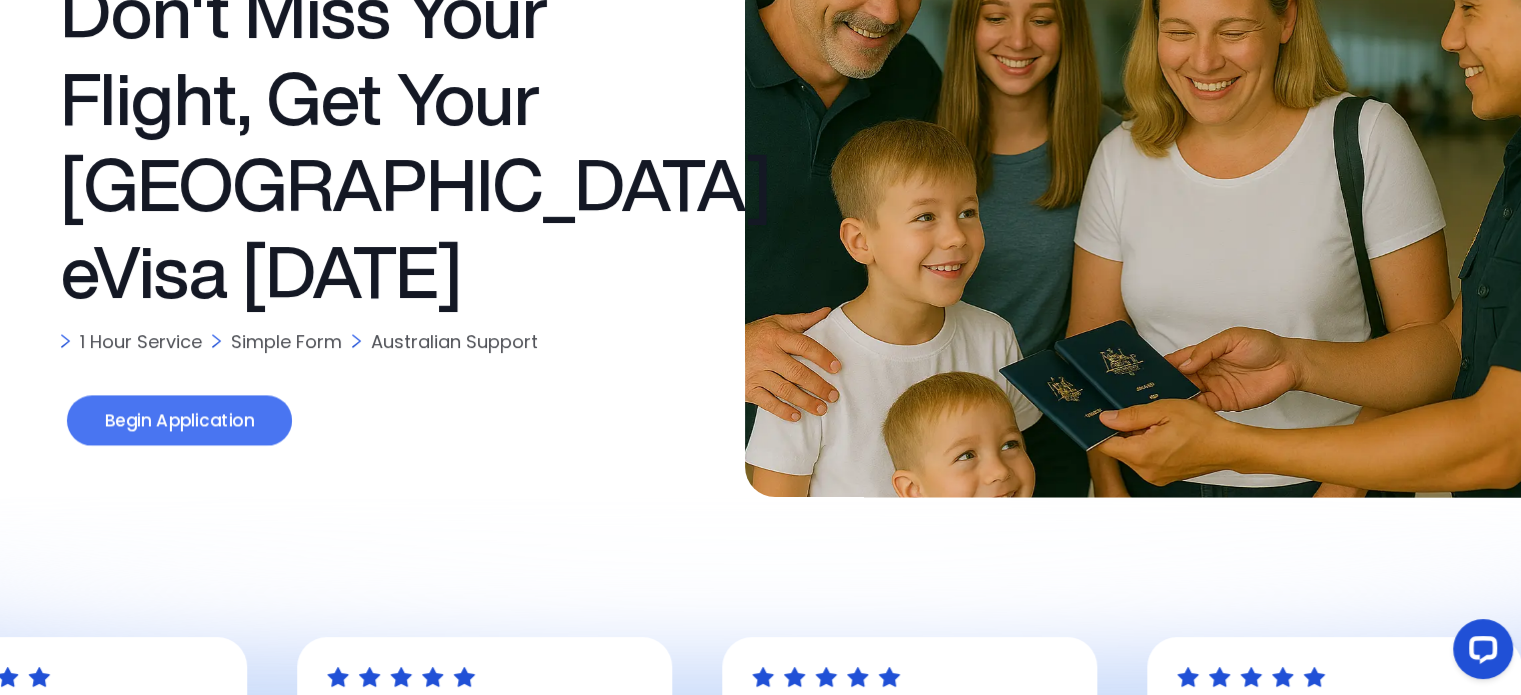 click on "Begin Application" at bounding box center [178, 421] 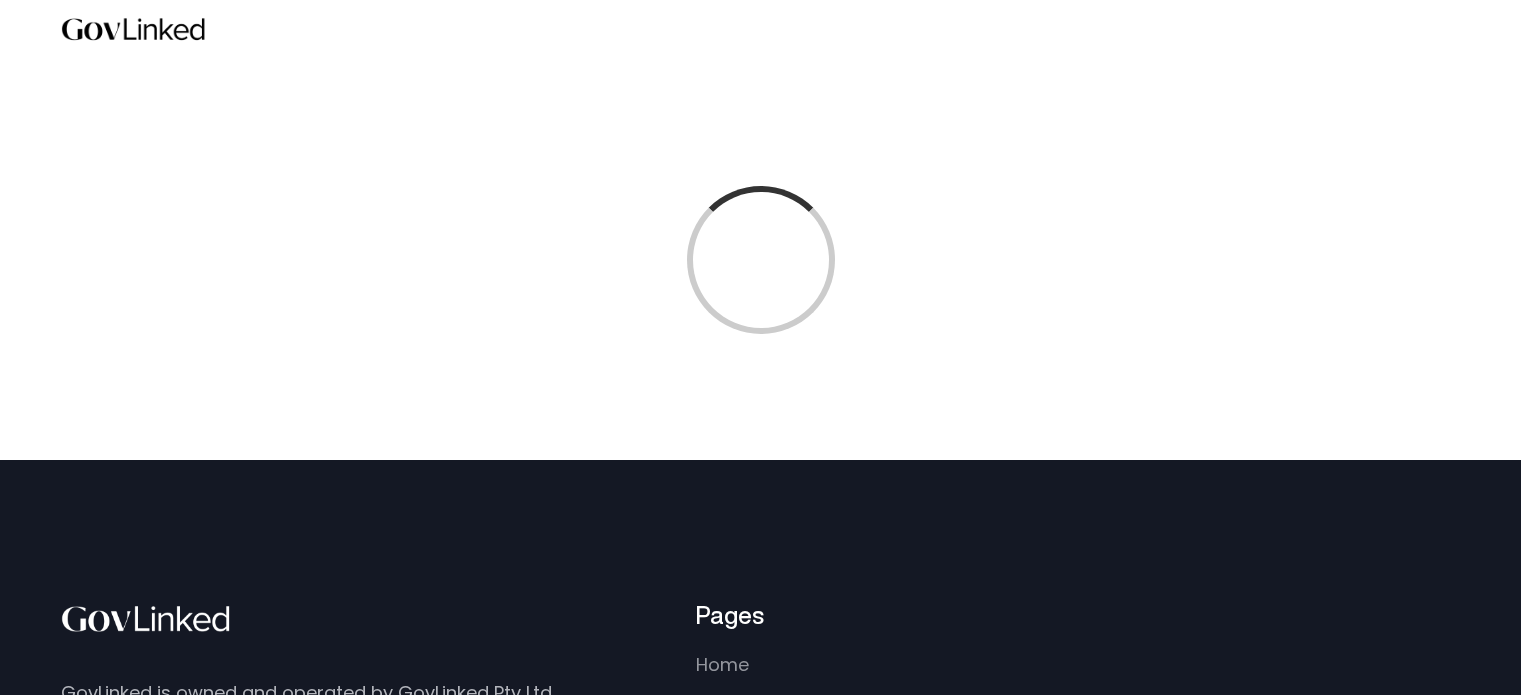 scroll, scrollTop: 0, scrollLeft: 0, axis: both 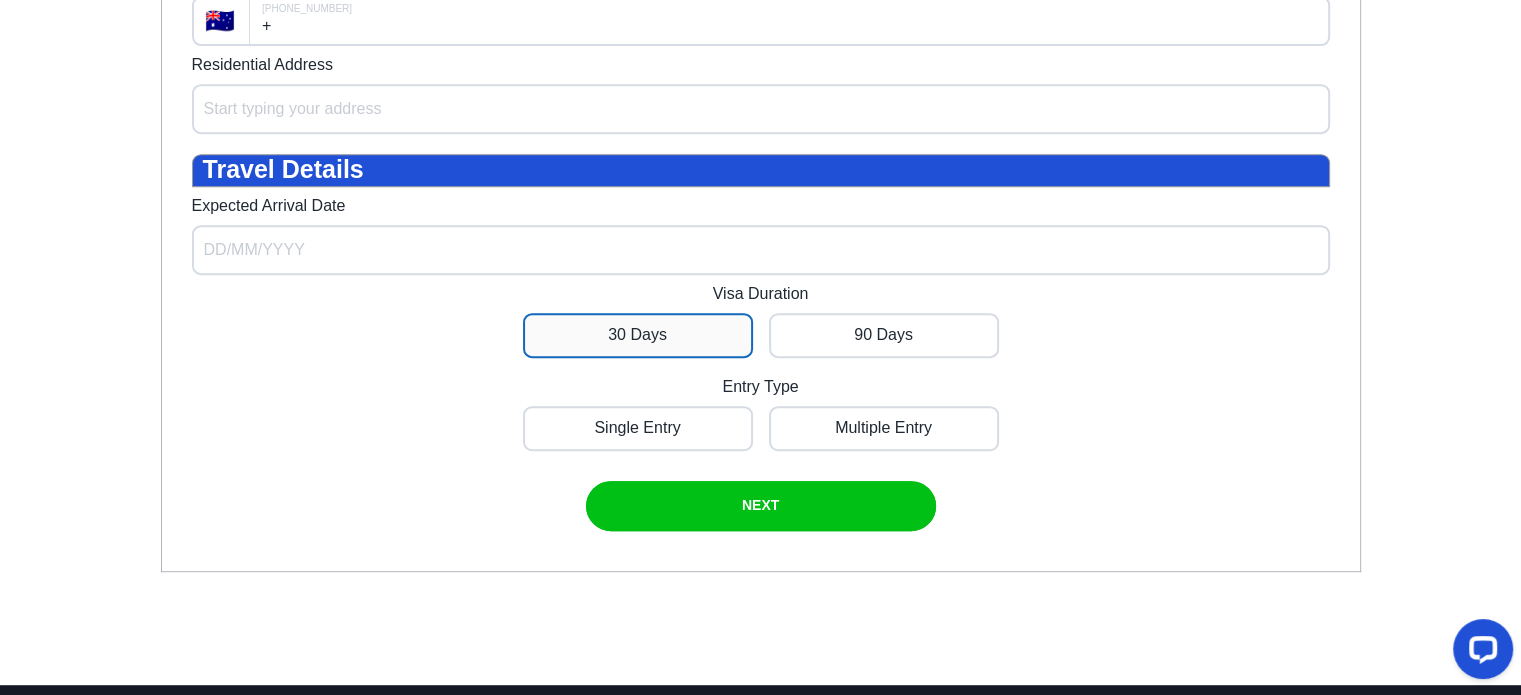 click at bounding box center (638, 335) 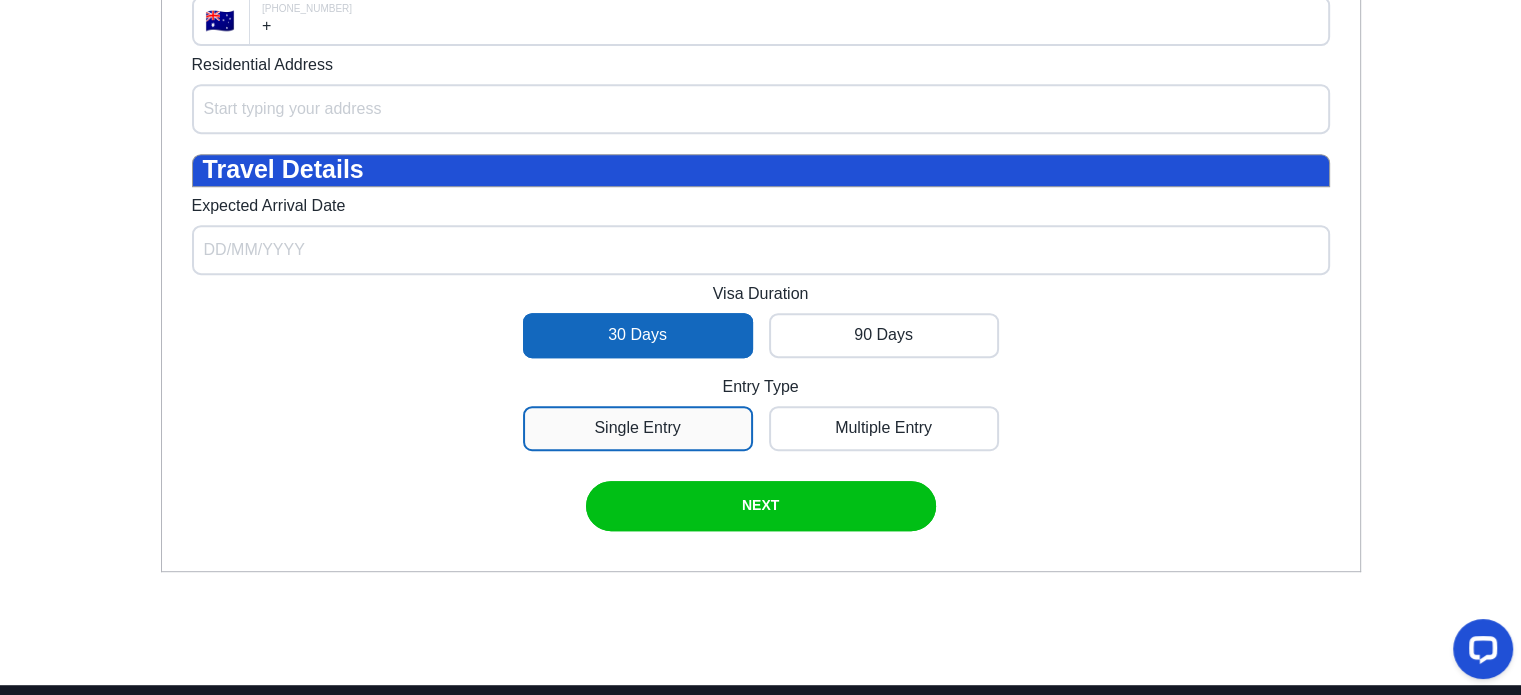 click at bounding box center [638, 428] 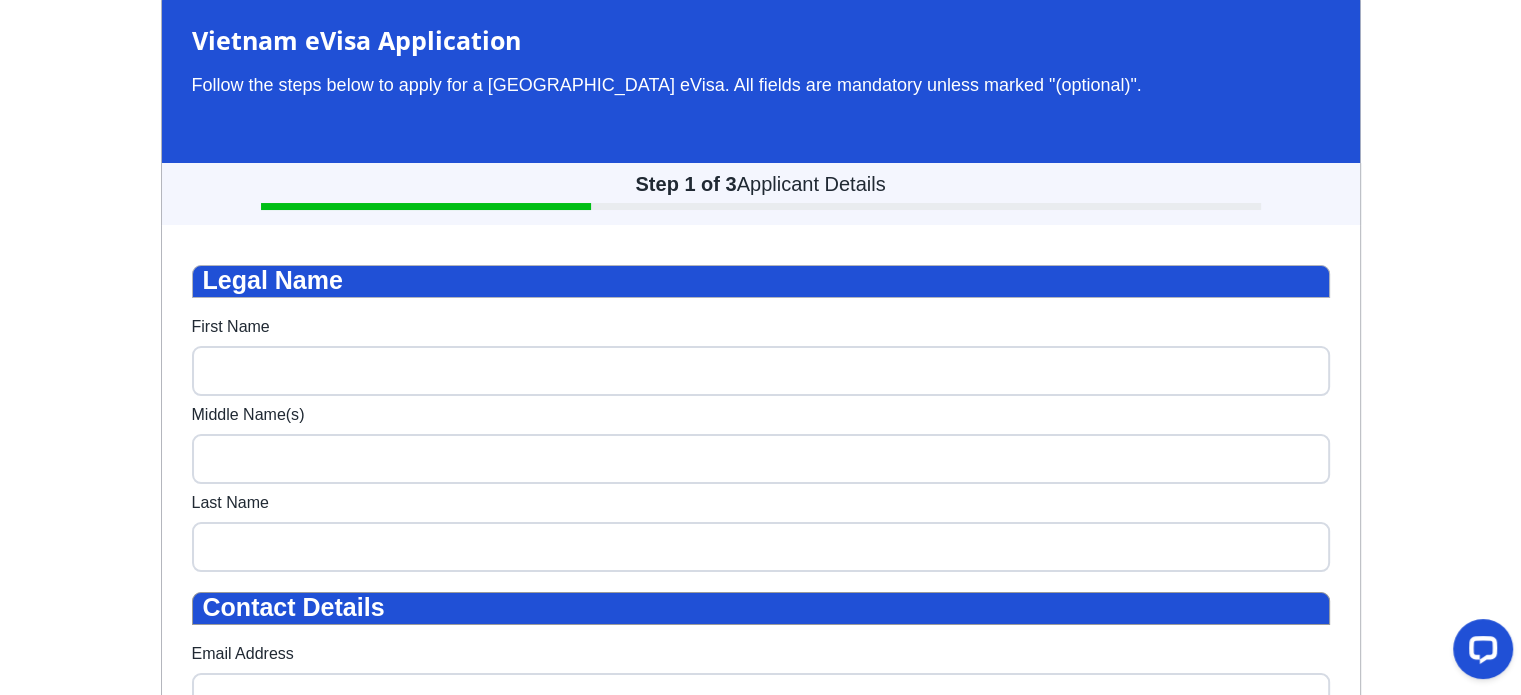 scroll, scrollTop: 300, scrollLeft: 0, axis: vertical 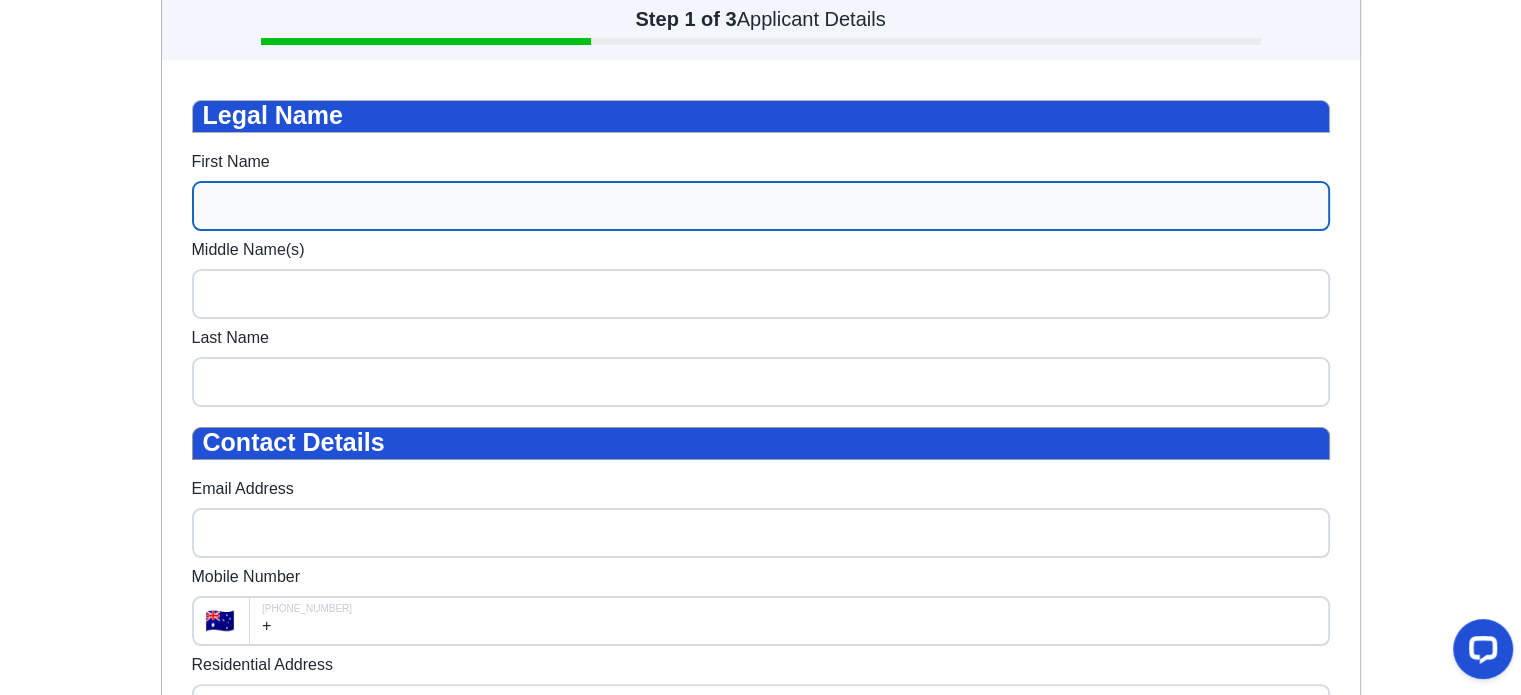click on "First Name" at bounding box center (761, 206) 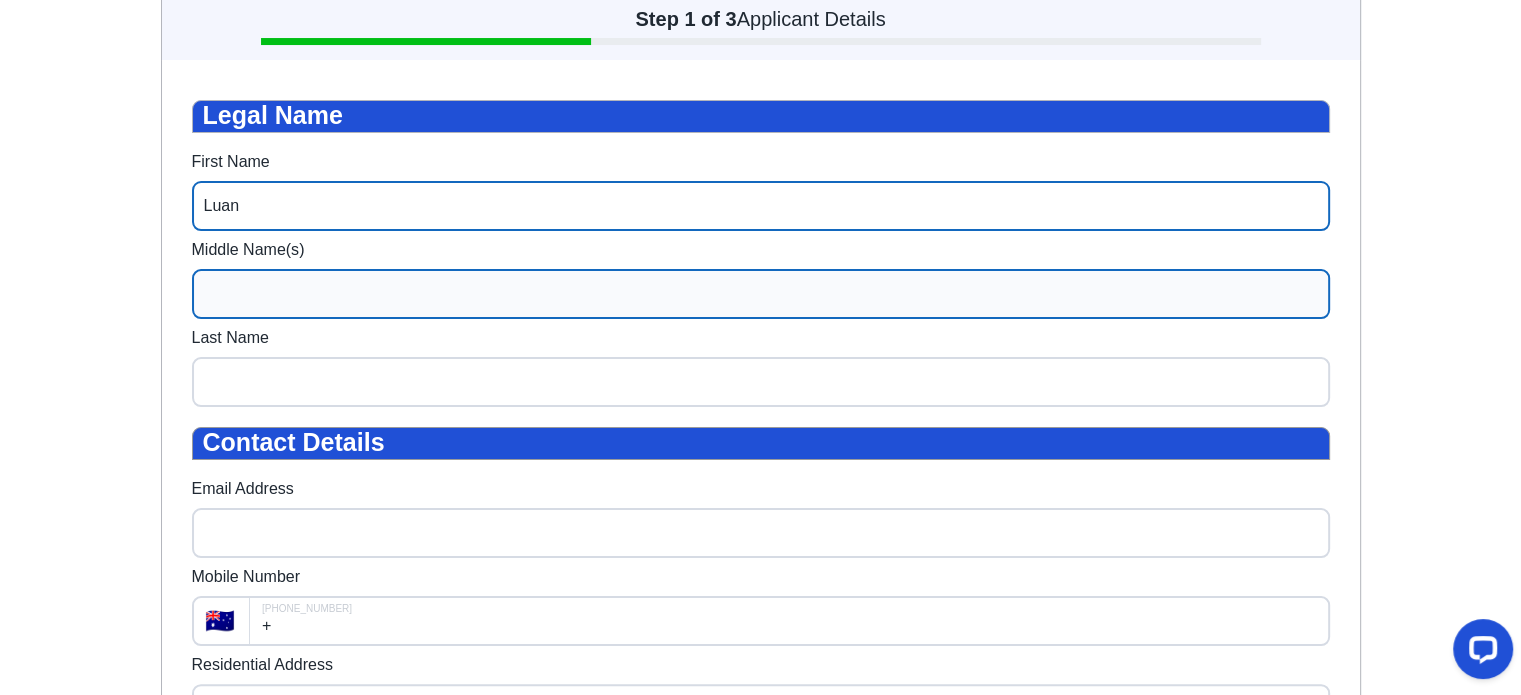 type on "Luan" 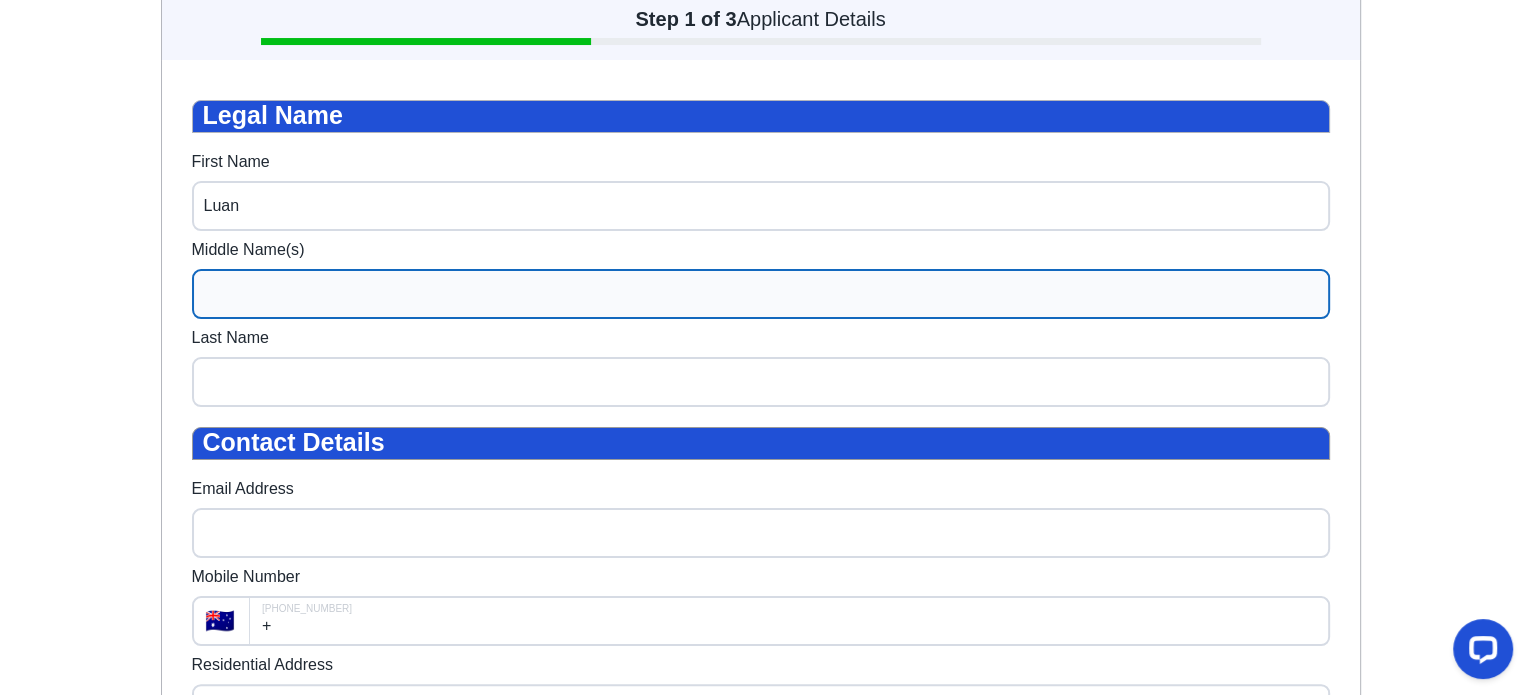 click on "Middle Name(s)" at bounding box center (761, 294) 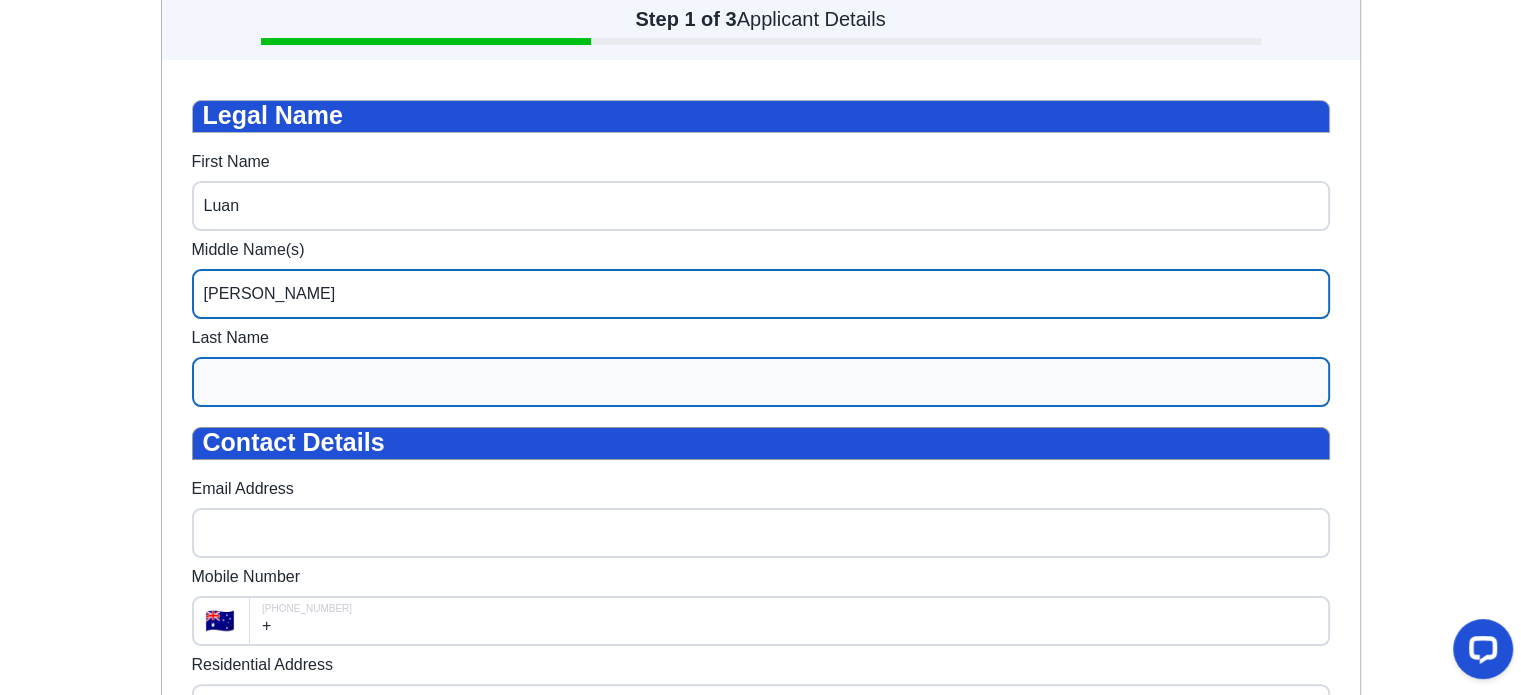 type on "[PERSON_NAME]" 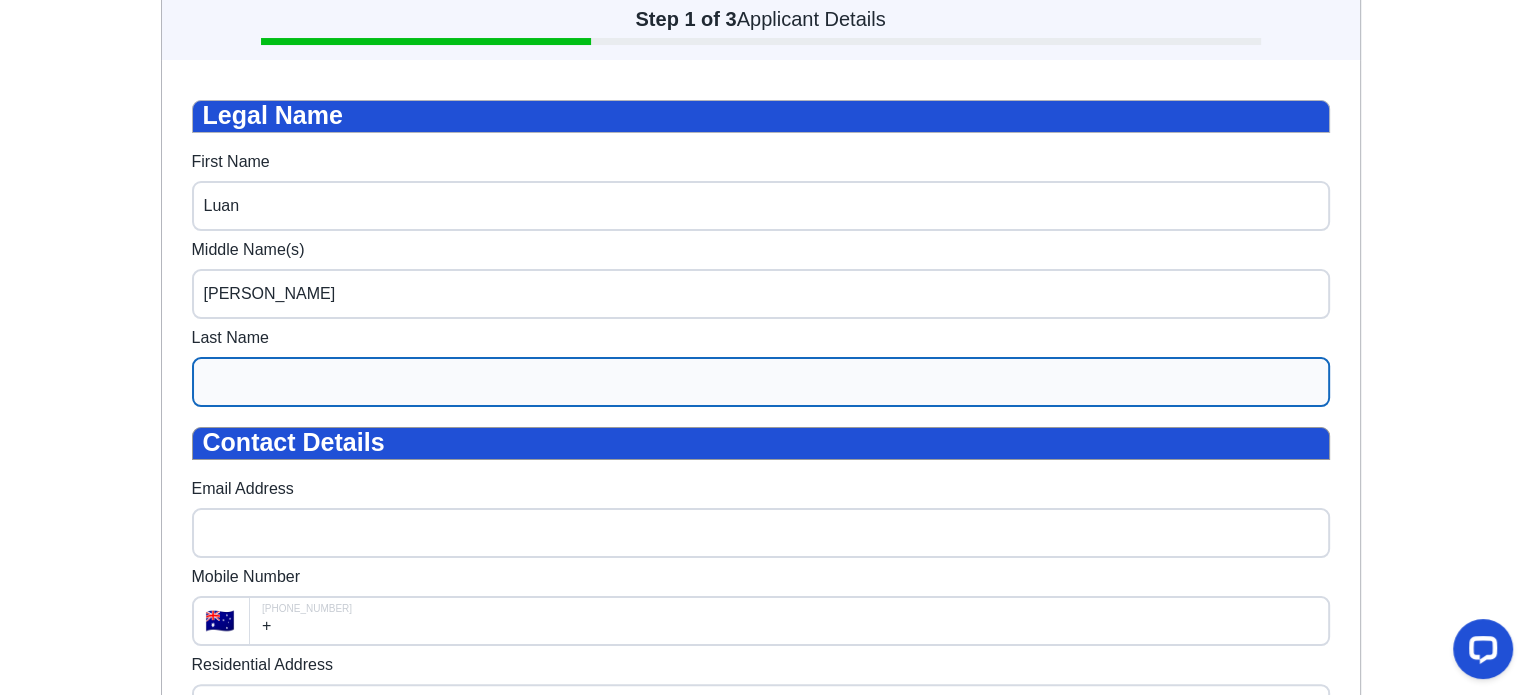 click on "Last Name" at bounding box center [761, 382] 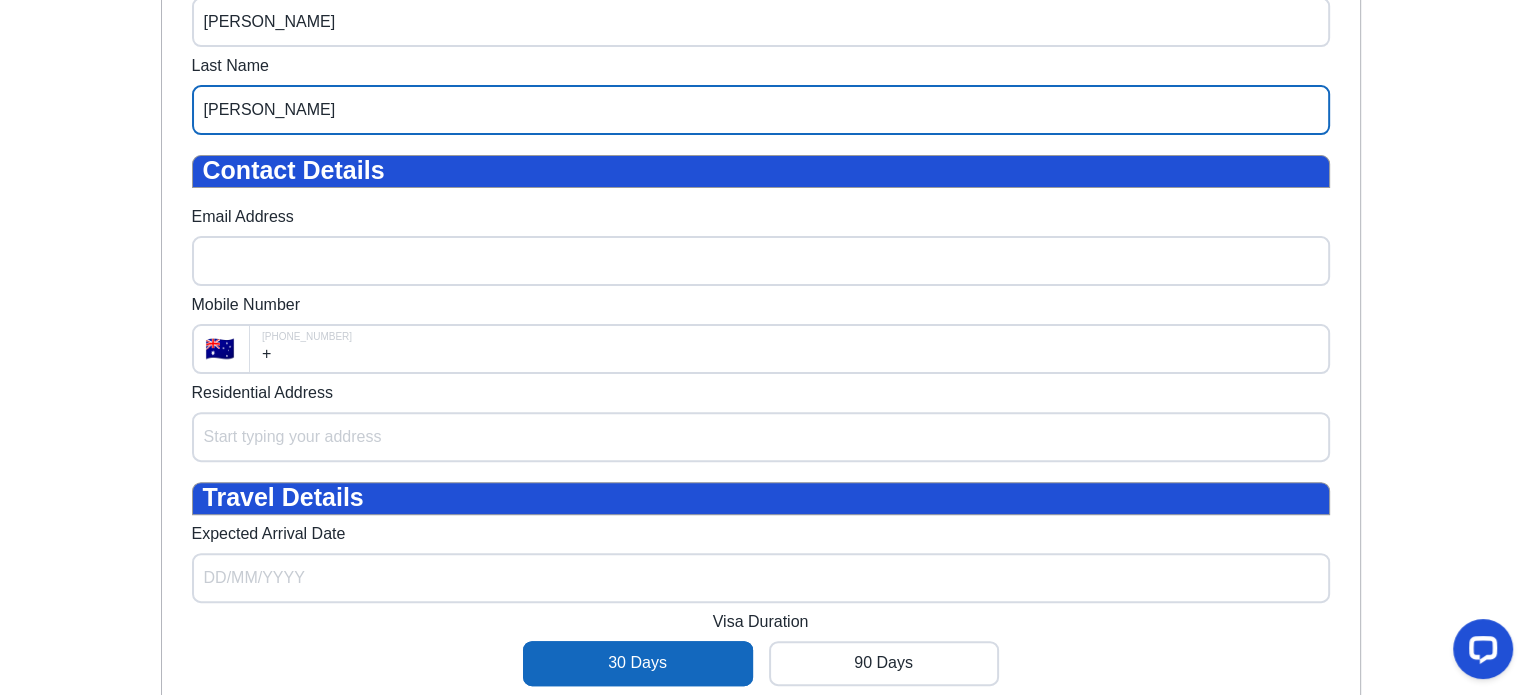 scroll, scrollTop: 700, scrollLeft: 0, axis: vertical 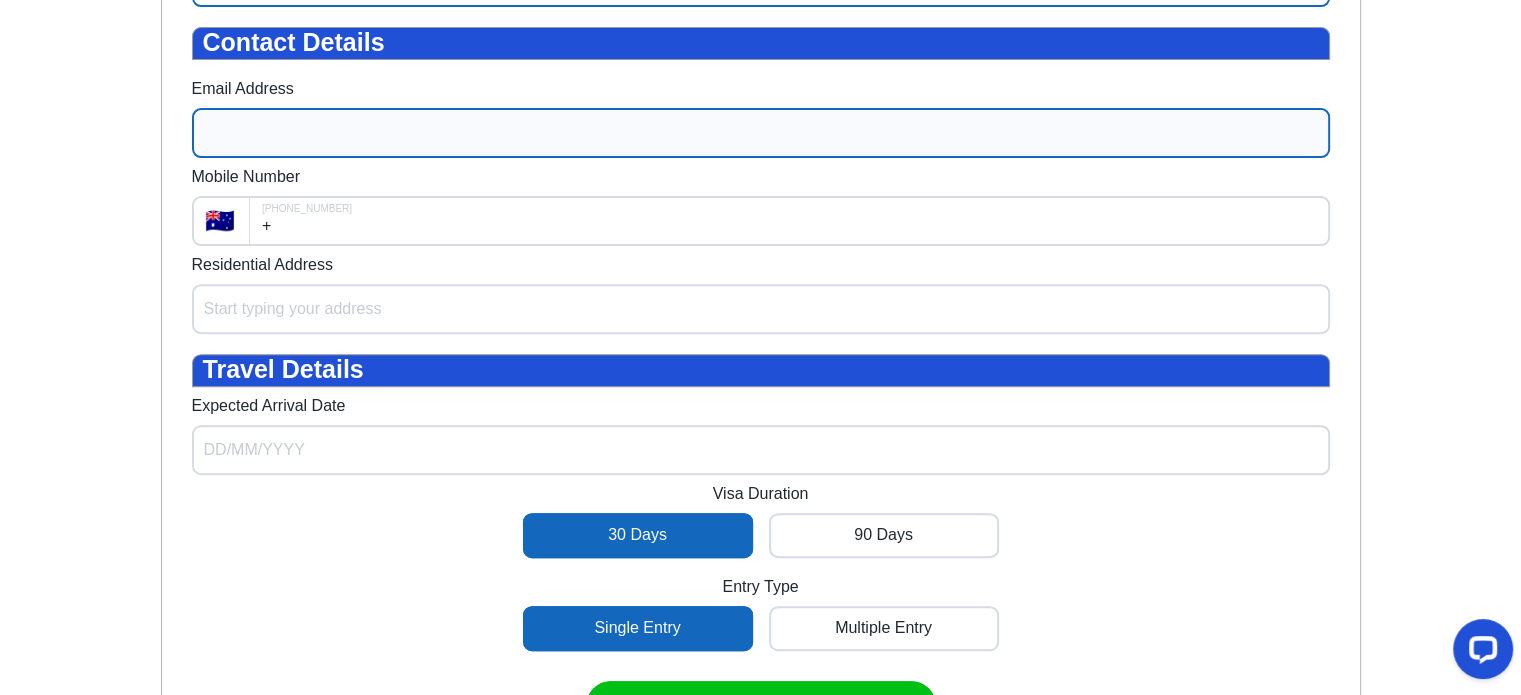 type on "[PERSON_NAME]" 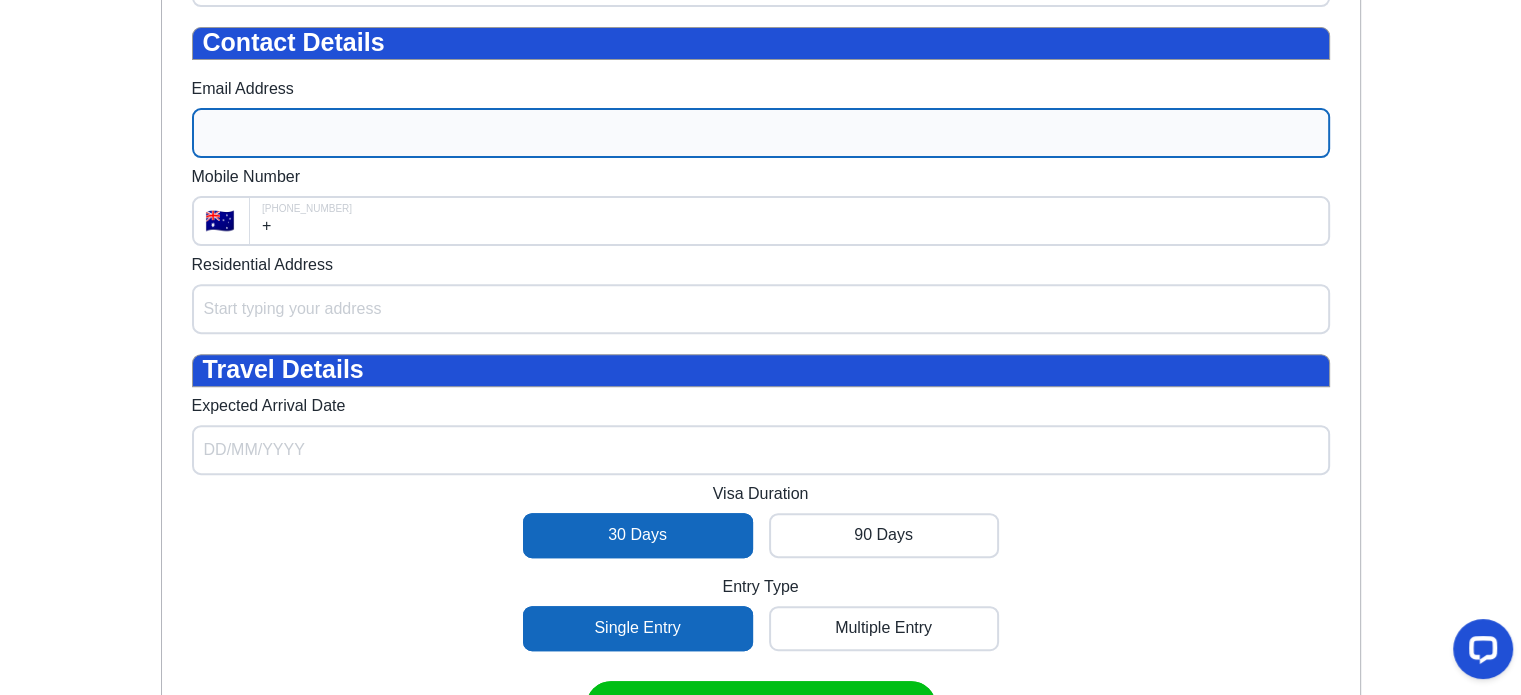 click on "Email Address" at bounding box center [761, 133] 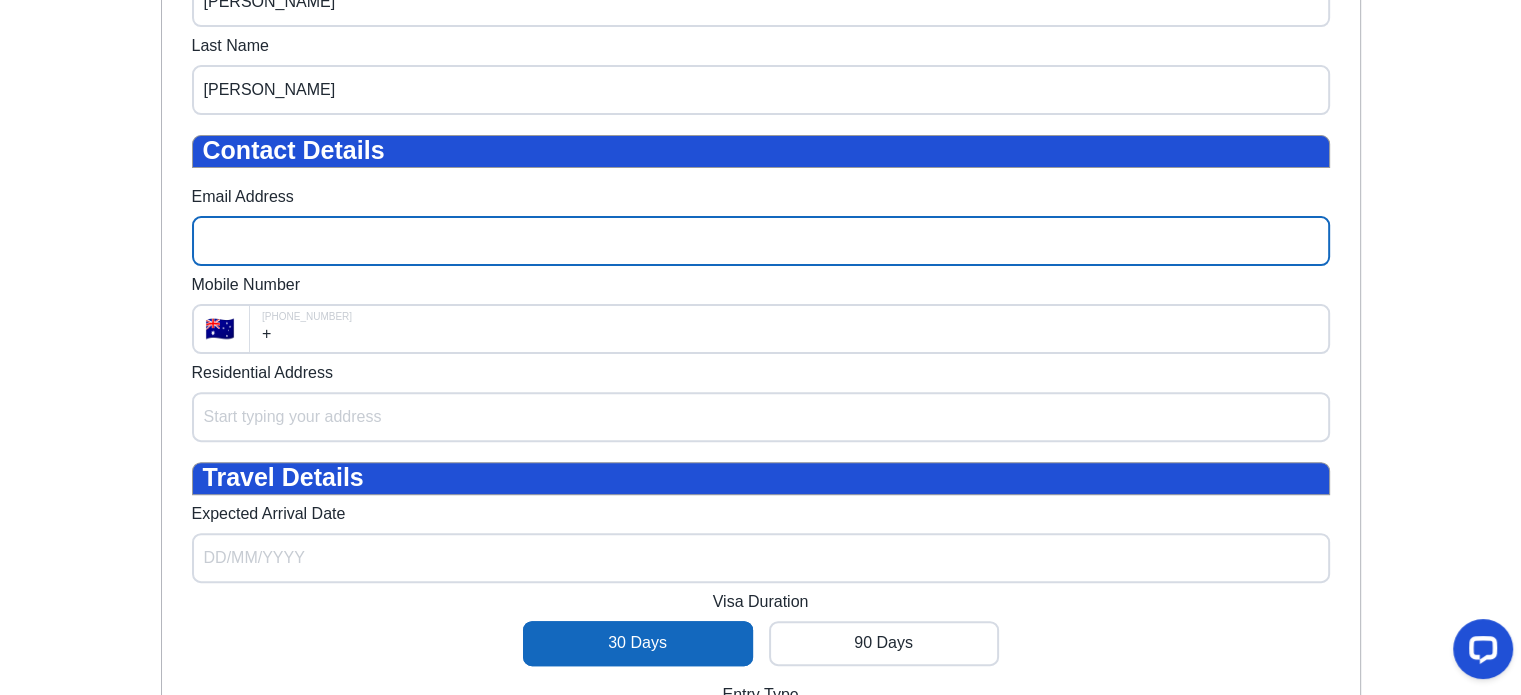 scroll, scrollTop: 500, scrollLeft: 0, axis: vertical 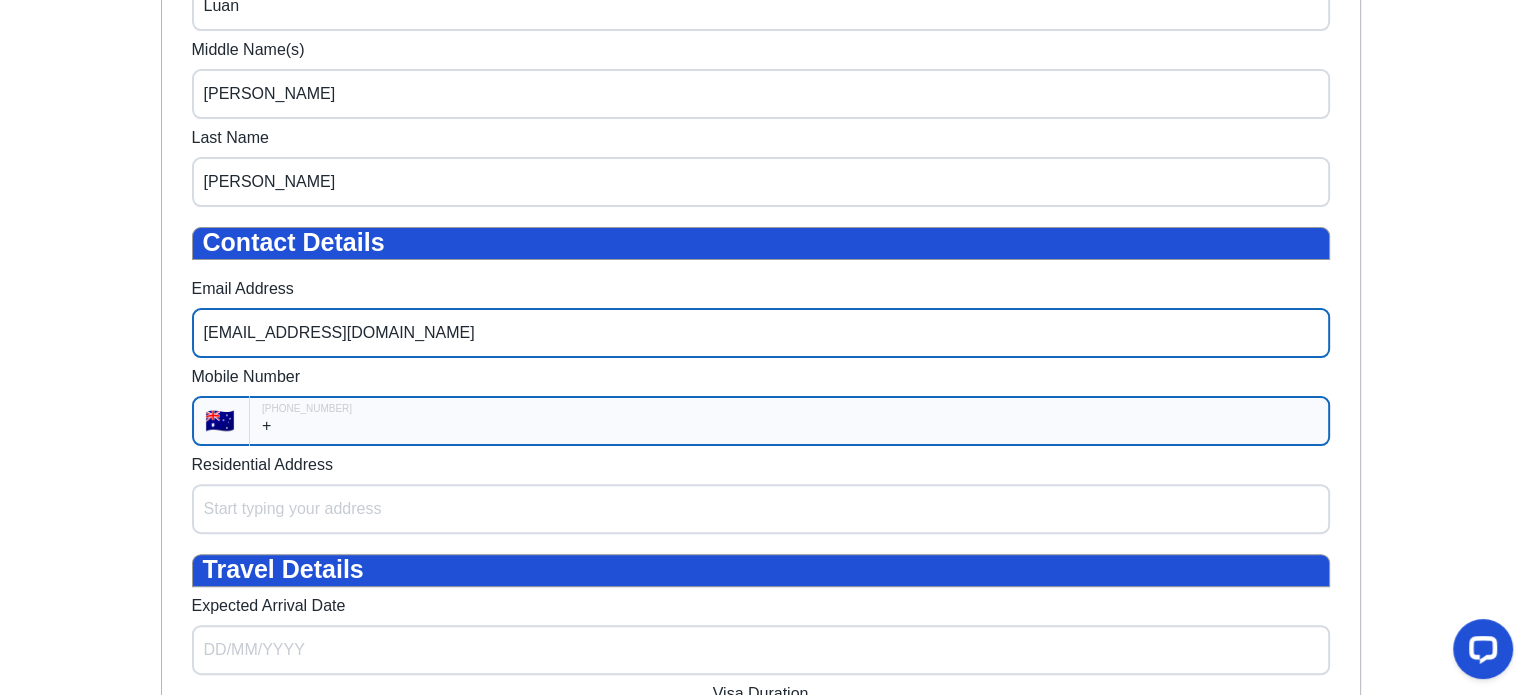 type on "[EMAIL_ADDRESS][DOMAIN_NAME]" 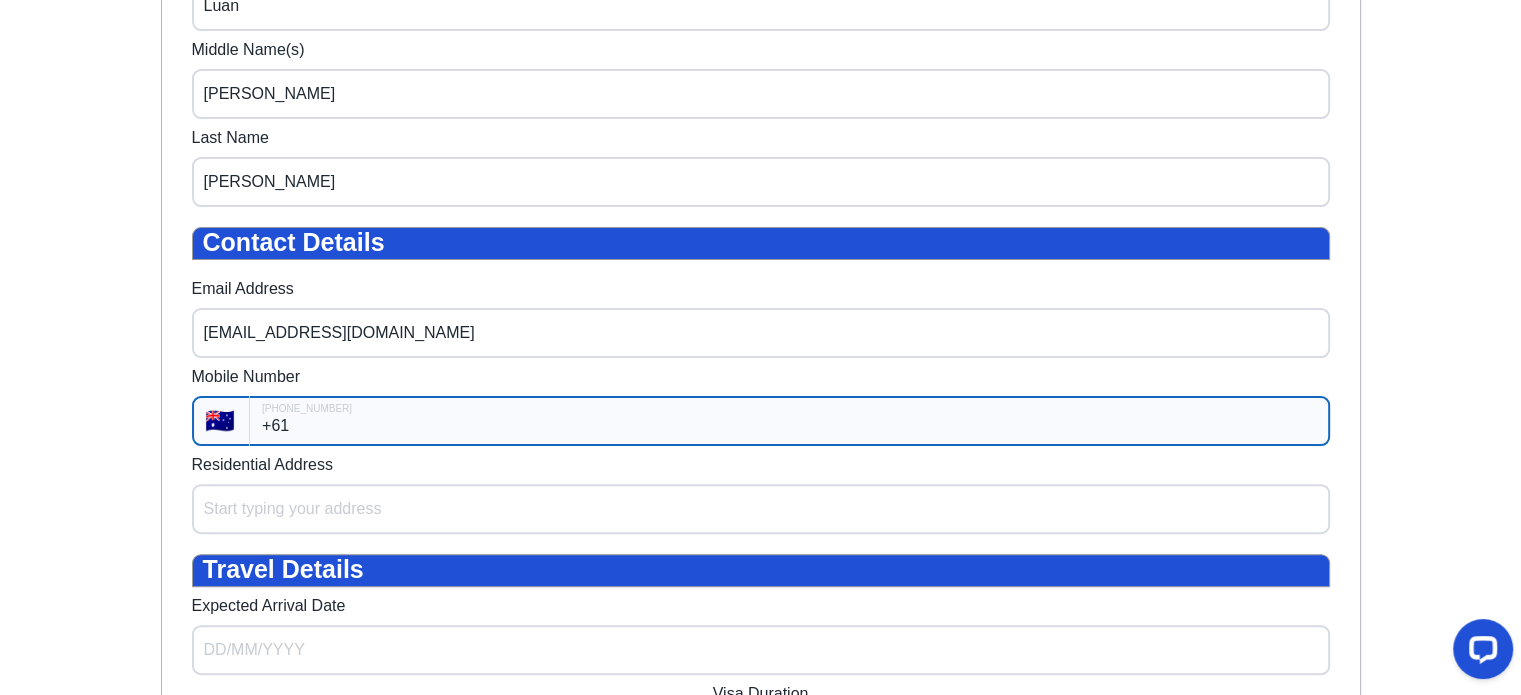 click on "+61" at bounding box center [789, 421] 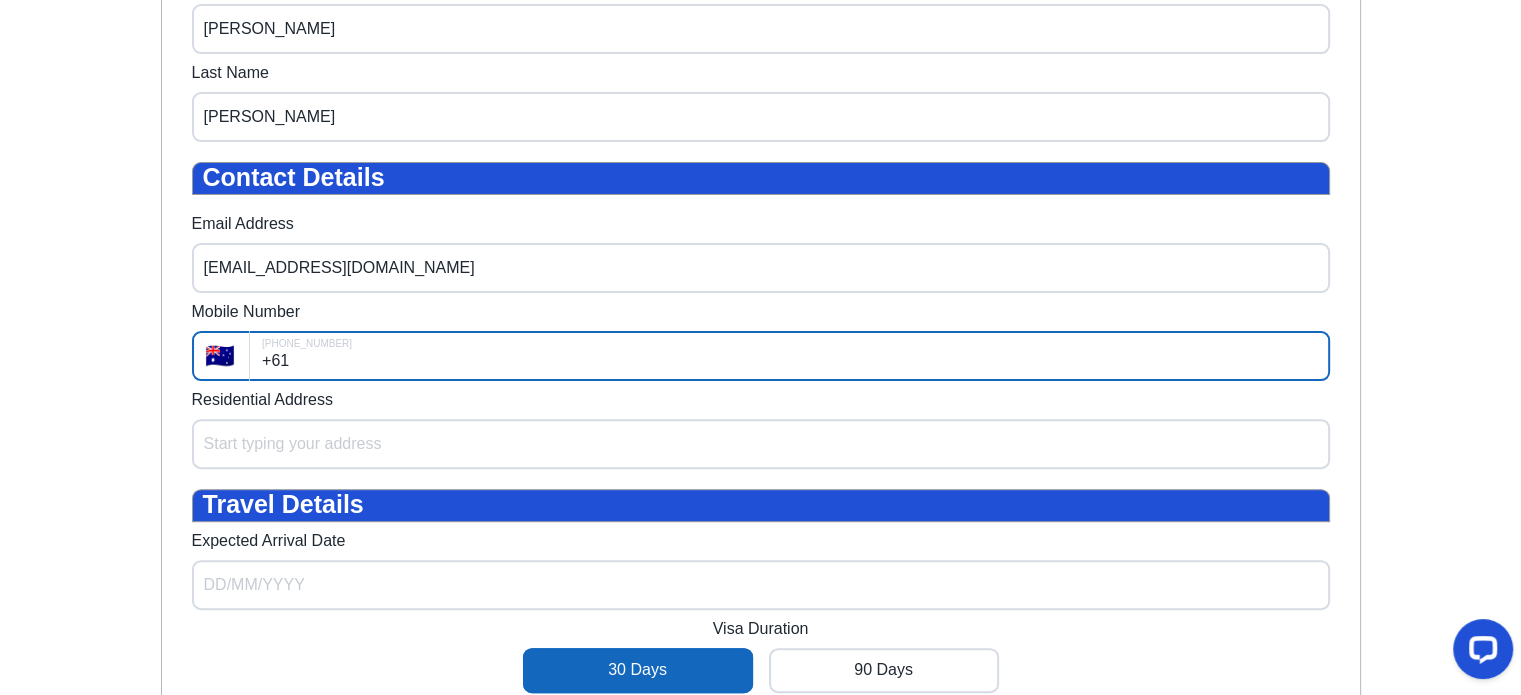 scroll, scrollTop: 700, scrollLeft: 0, axis: vertical 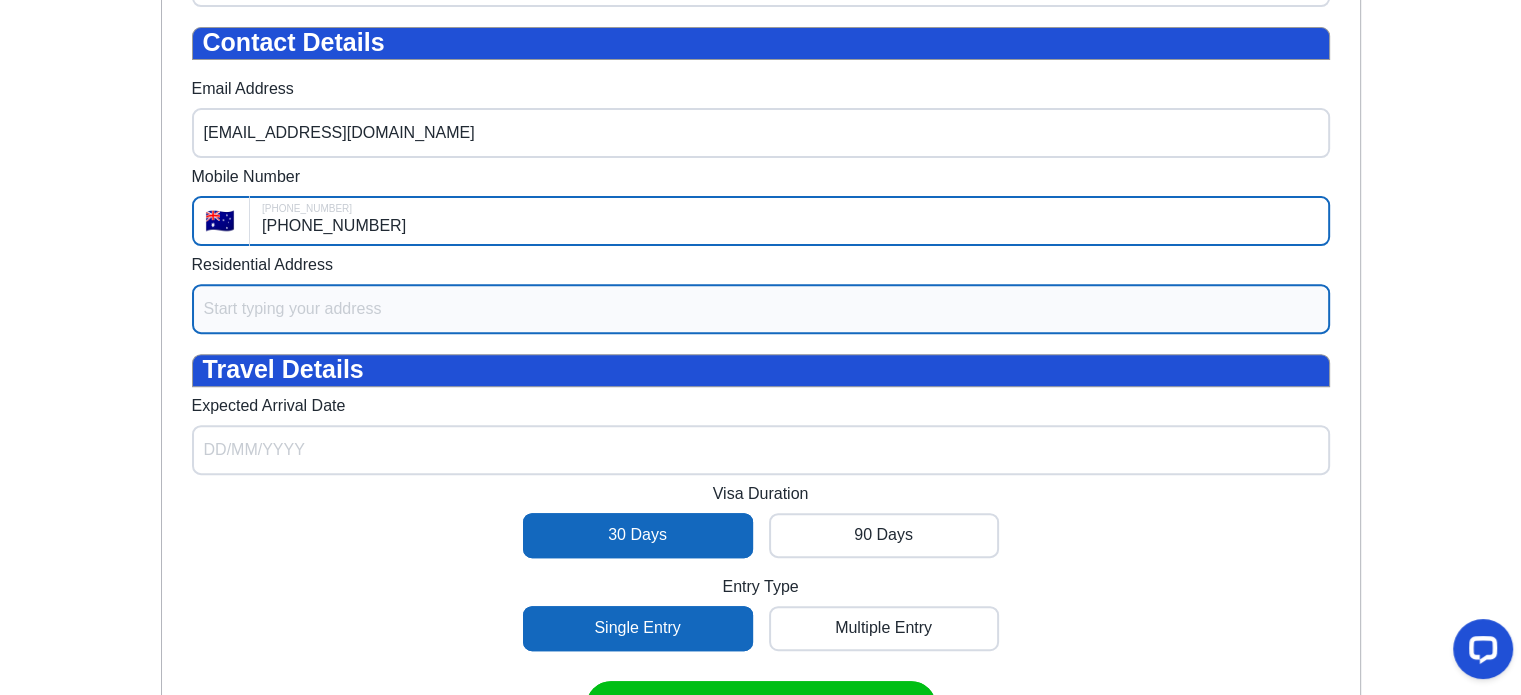 type on "[PHONE_NUMBER]" 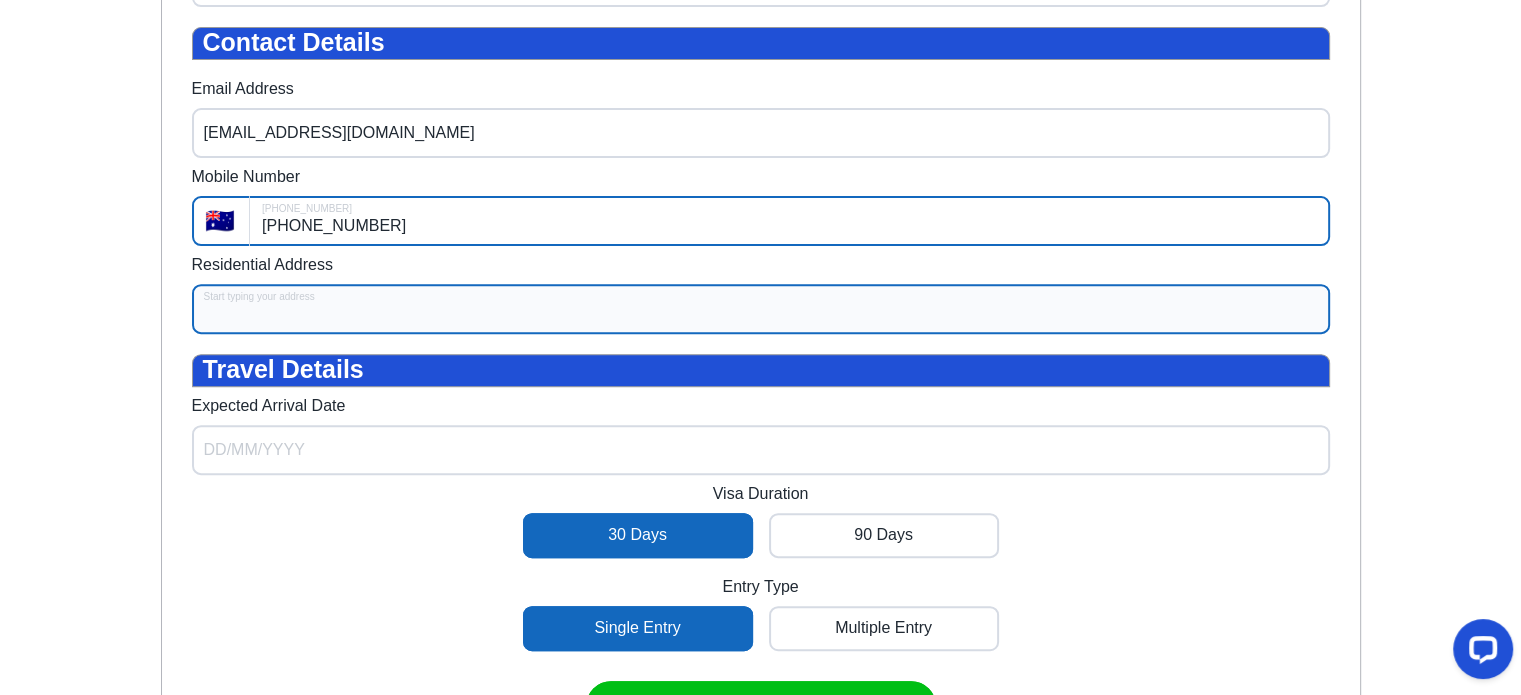 click on "Residential Address" at bounding box center (761, 309) 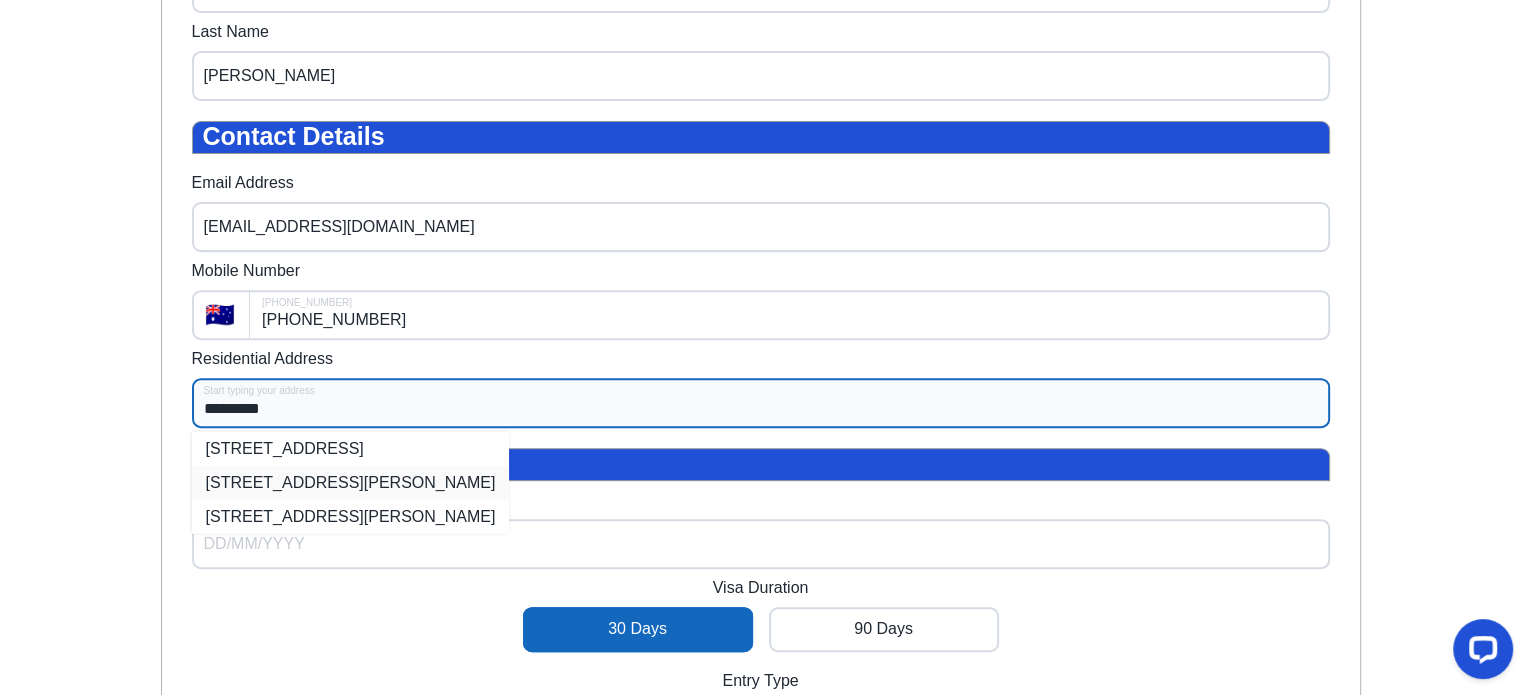 click on "[STREET_ADDRESS][PERSON_NAME]" at bounding box center (351, 482) 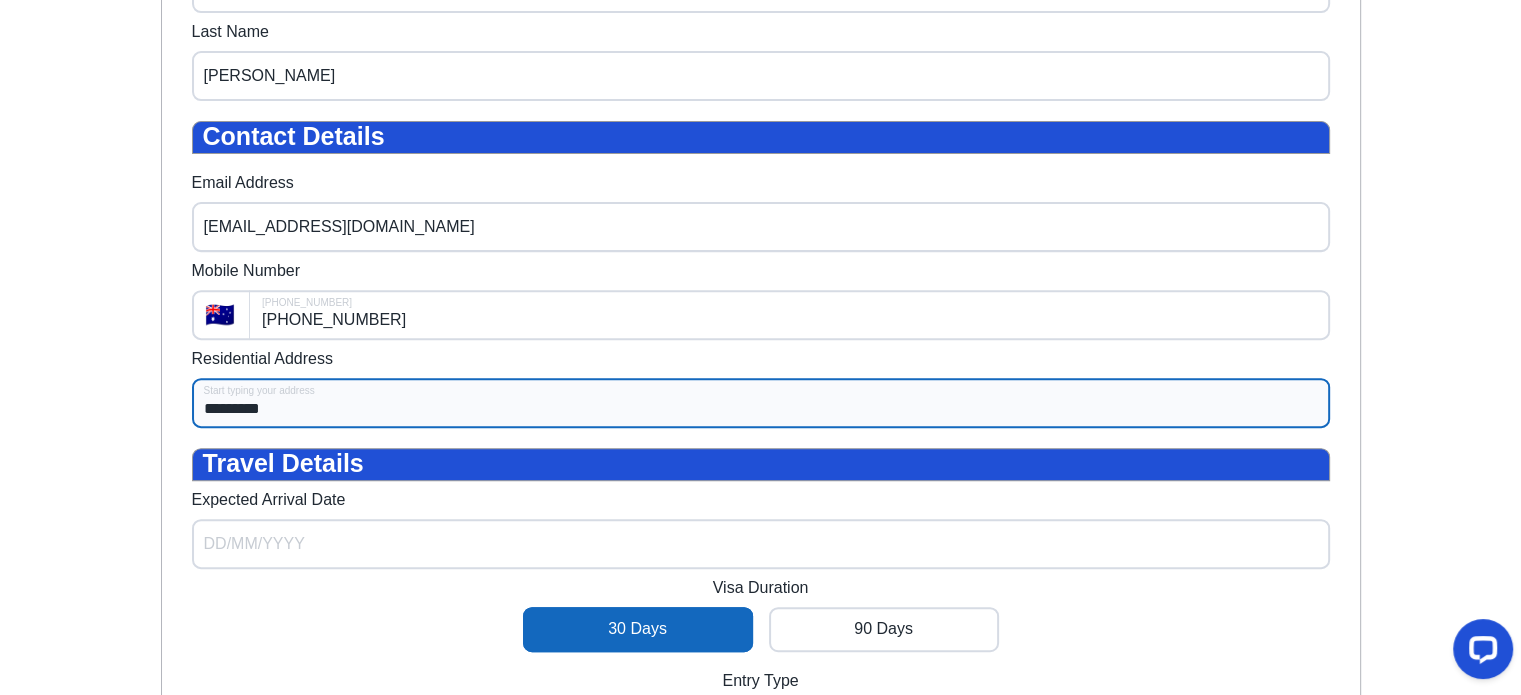 type on "**********" 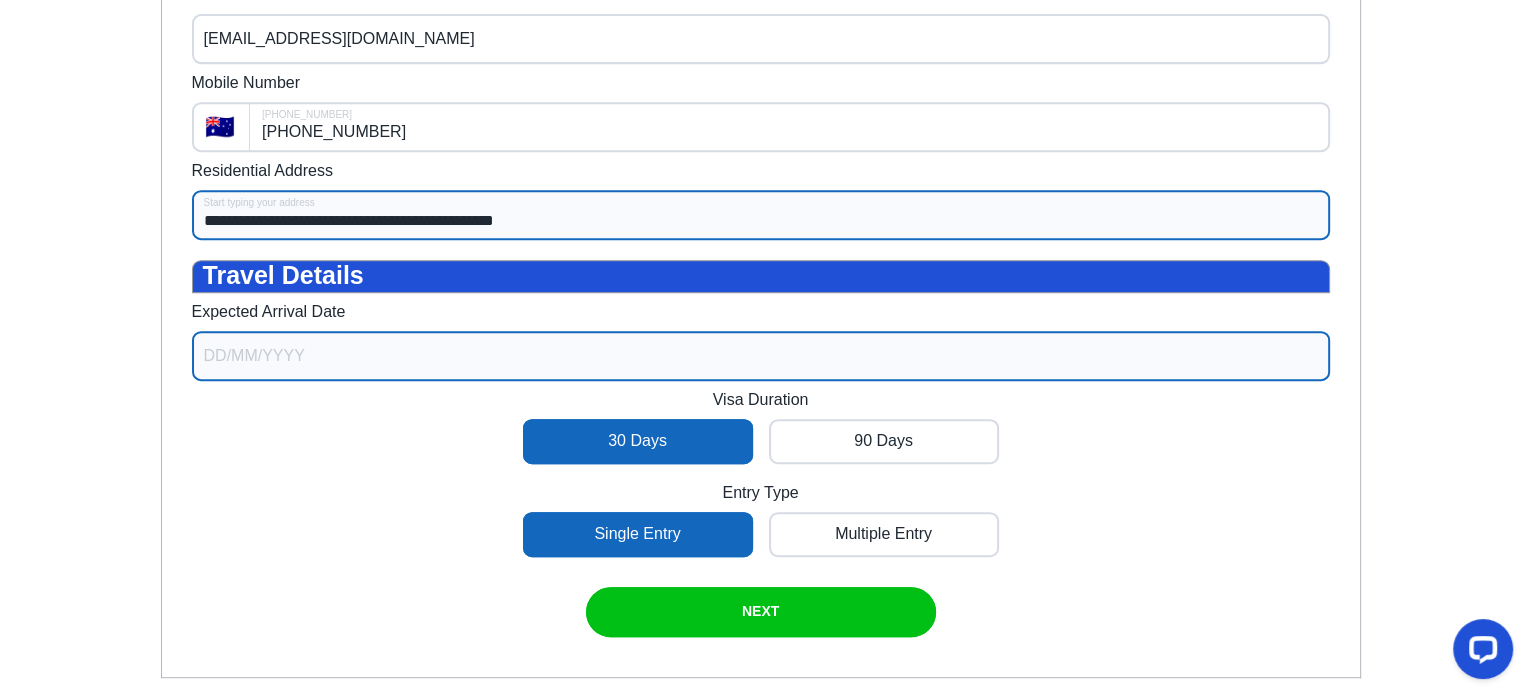scroll, scrollTop: 900, scrollLeft: 0, axis: vertical 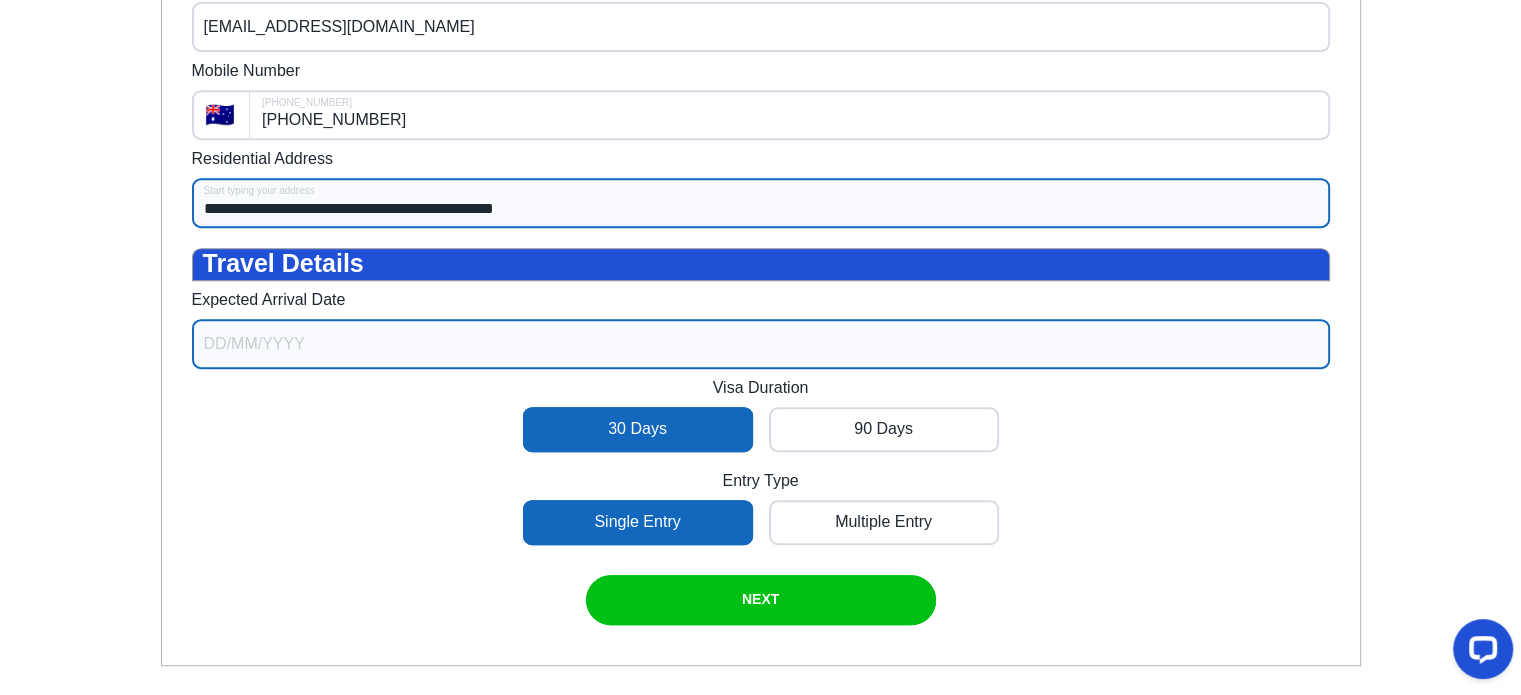 click on "Expected Arrival Date" at bounding box center (761, 344) 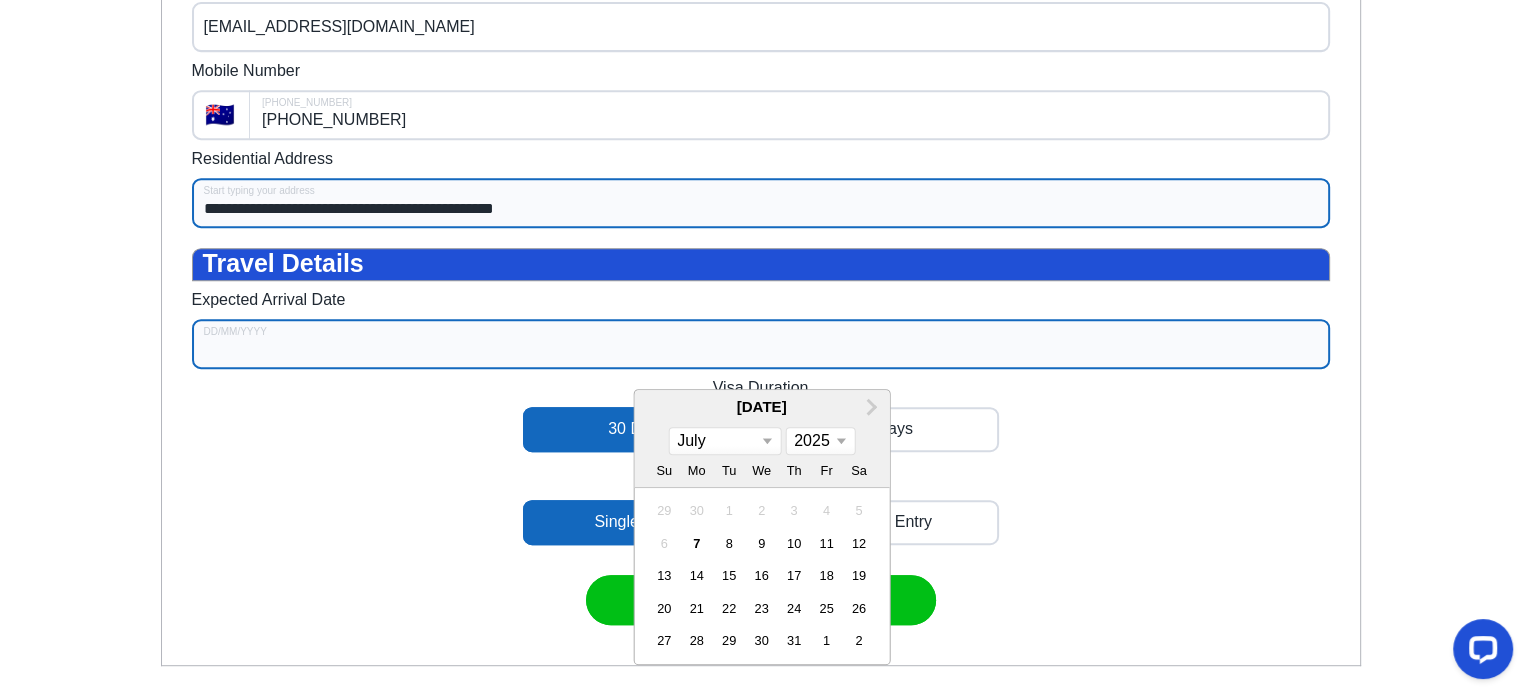 click on "January February March April May June July August September October November December" at bounding box center (724, 441) 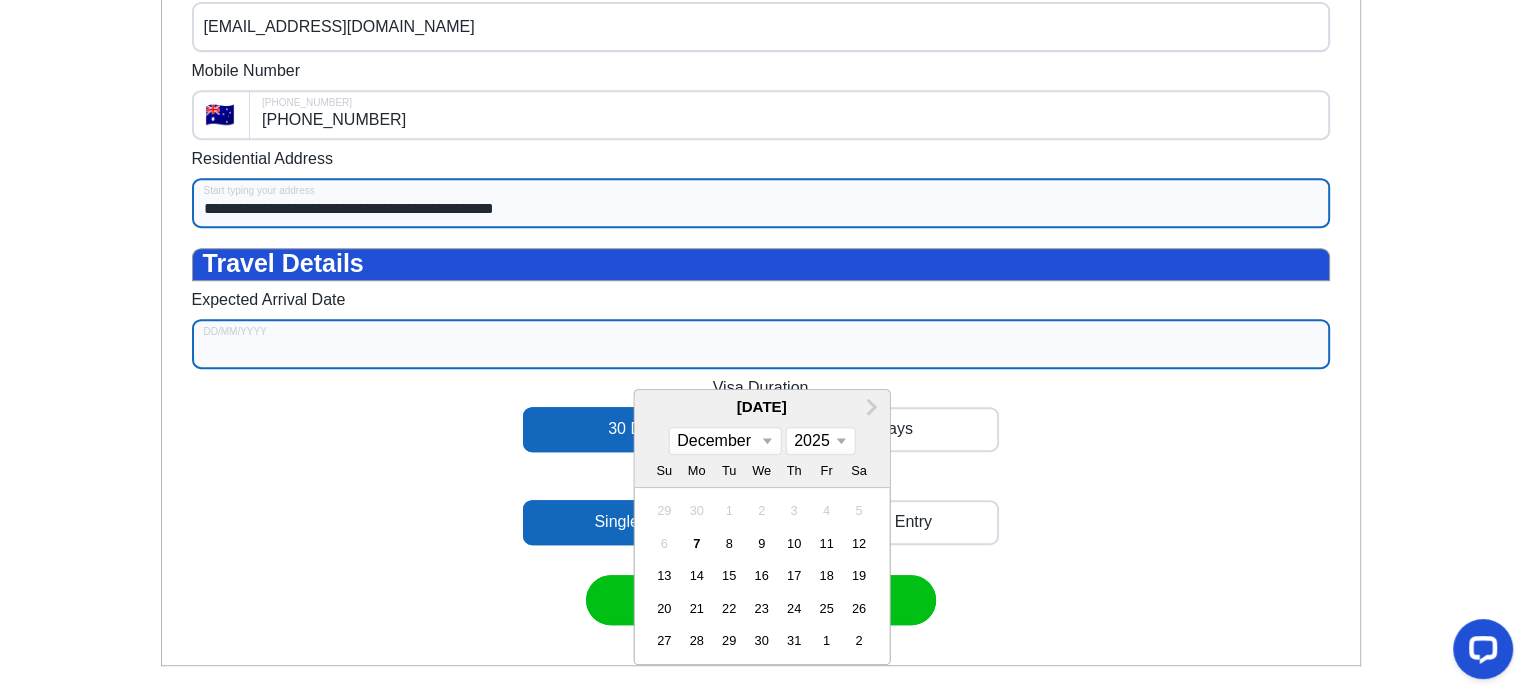click on "January February March April May June July August September October November December" at bounding box center [724, 441] 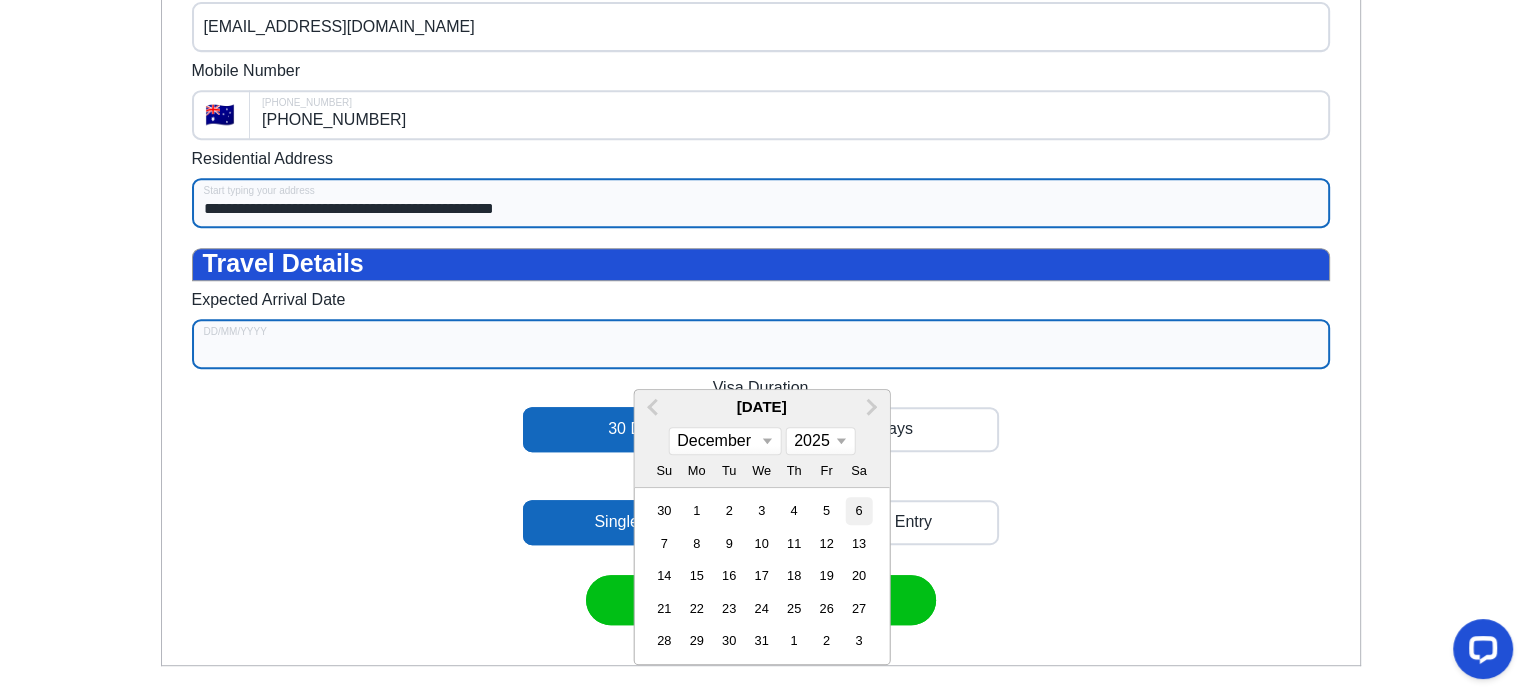 click on "6" at bounding box center (858, 510) 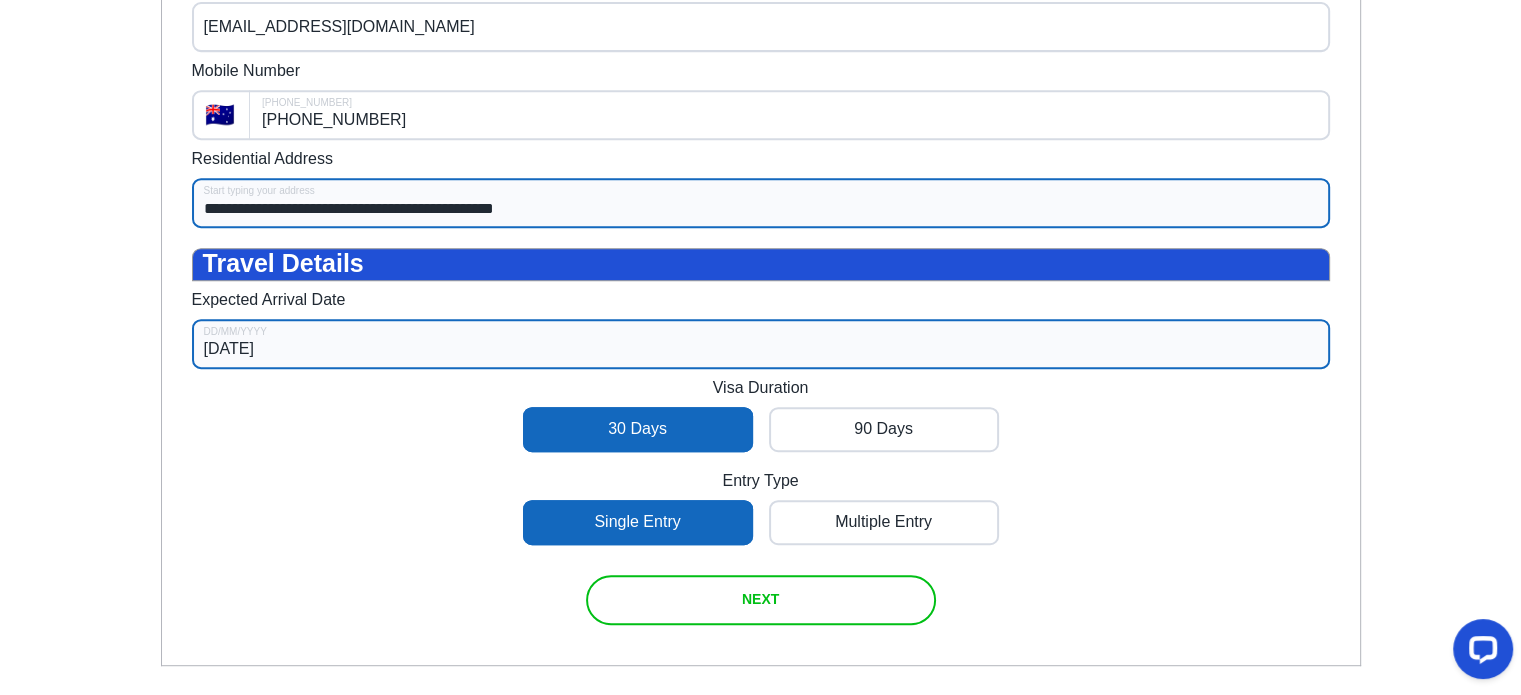 click on "NEXT" at bounding box center (760, 599) 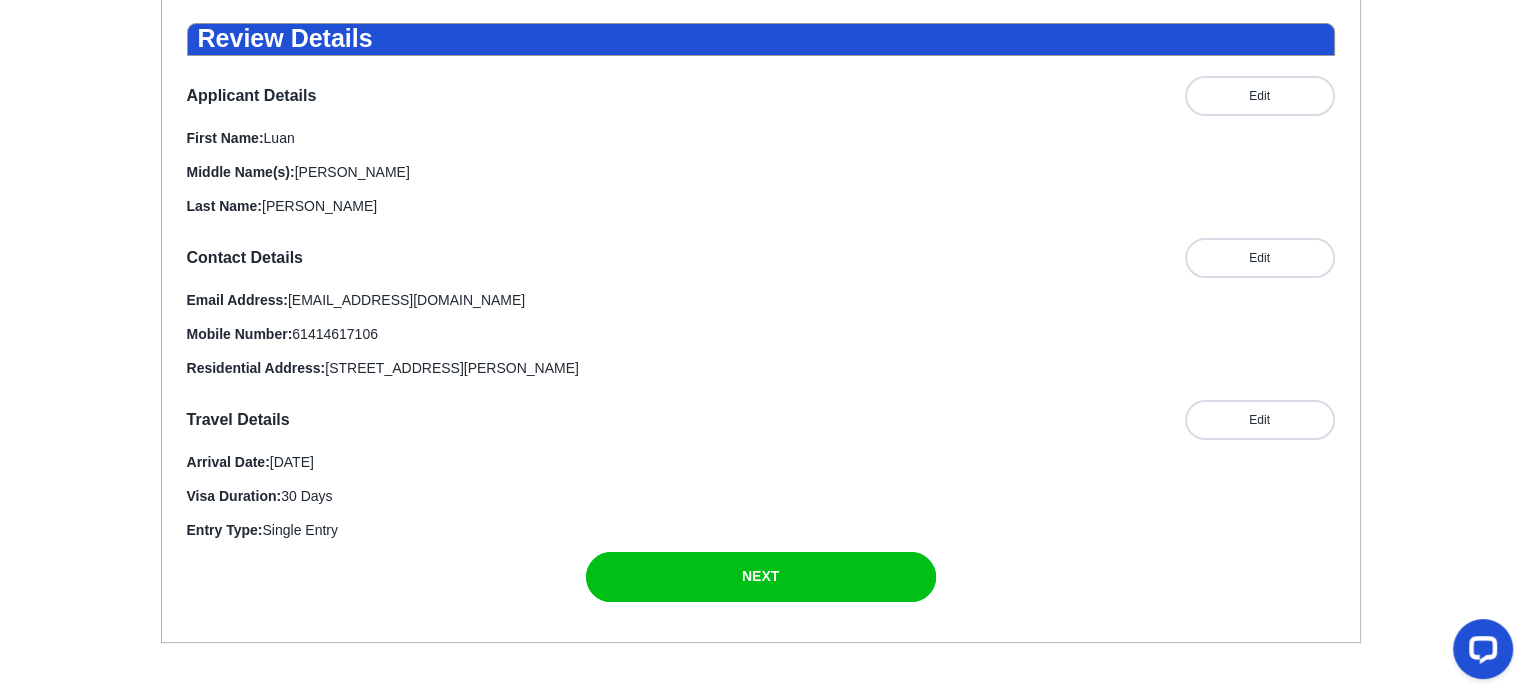 scroll, scrollTop: 460, scrollLeft: 0, axis: vertical 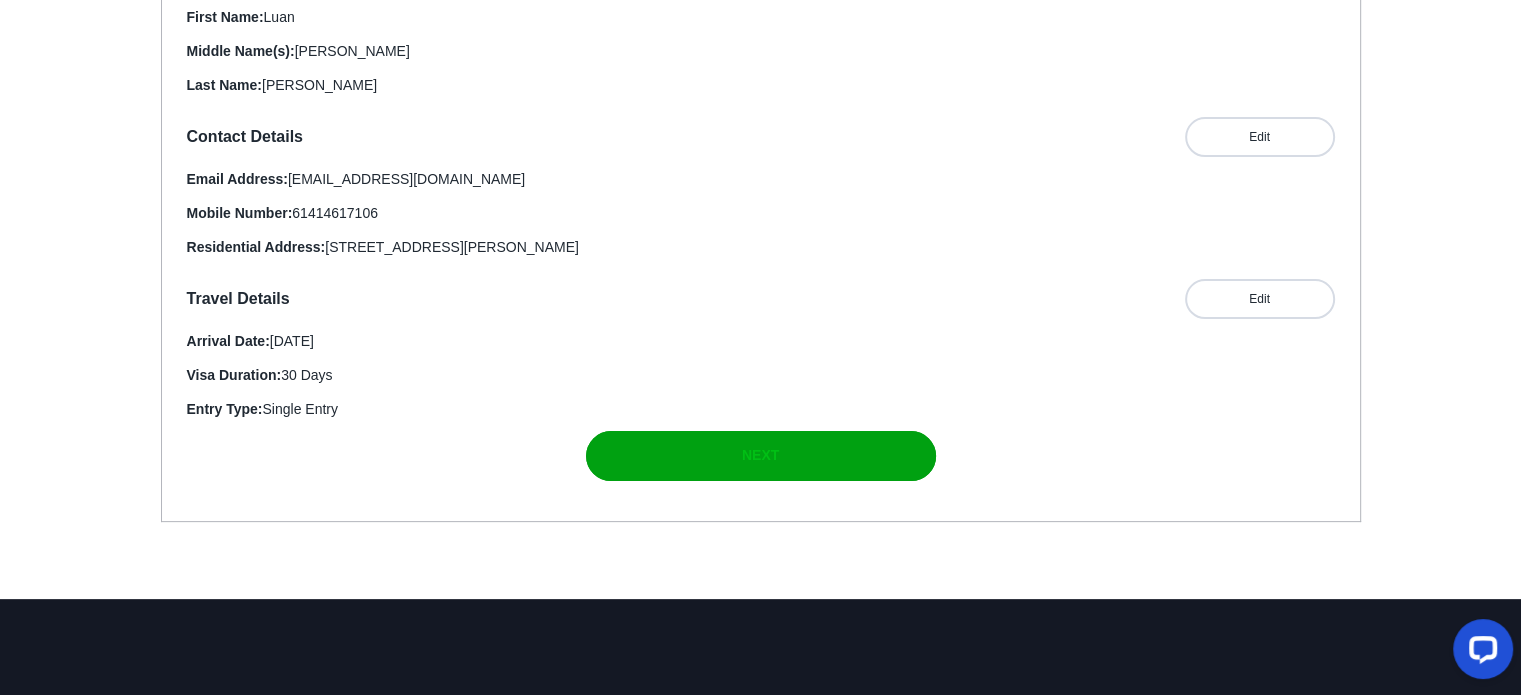click at bounding box center (761, 456) 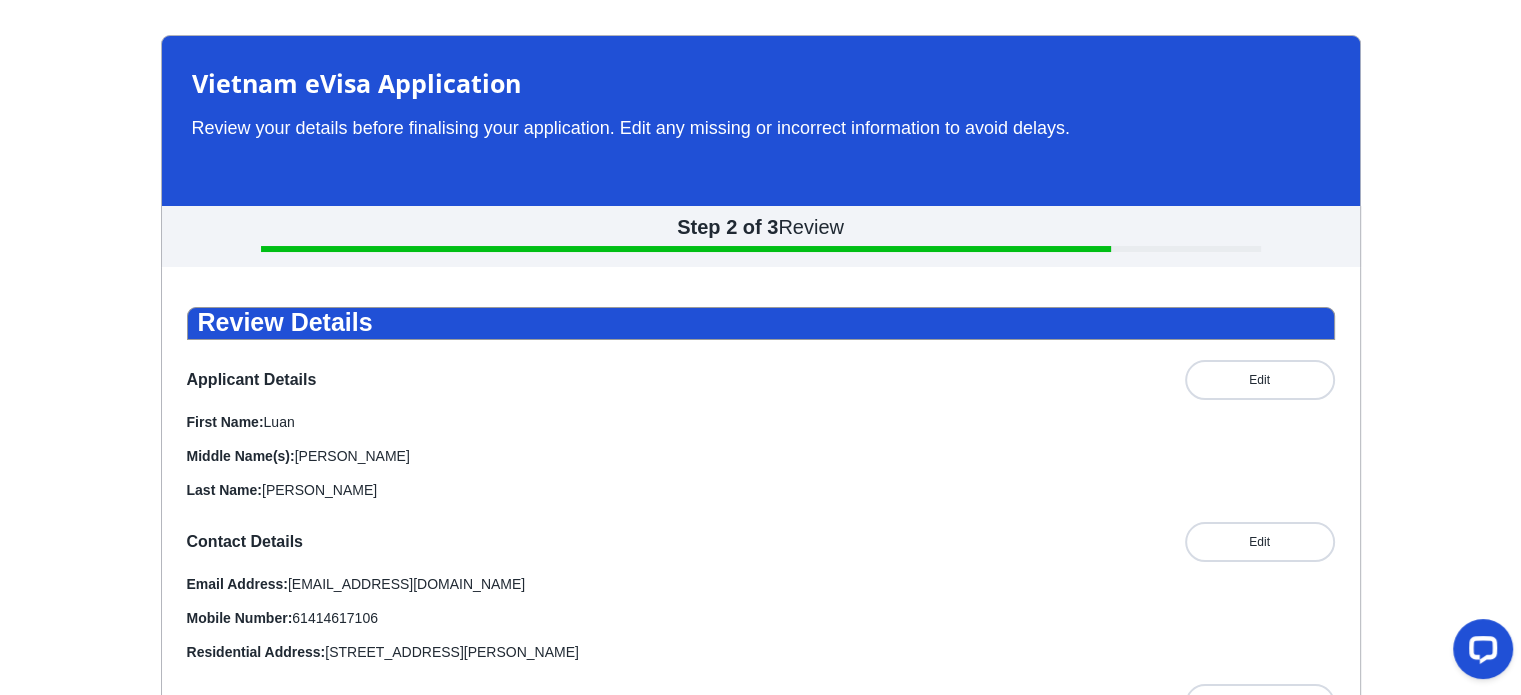 scroll, scrollTop: 60, scrollLeft: 0, axis: vertical 